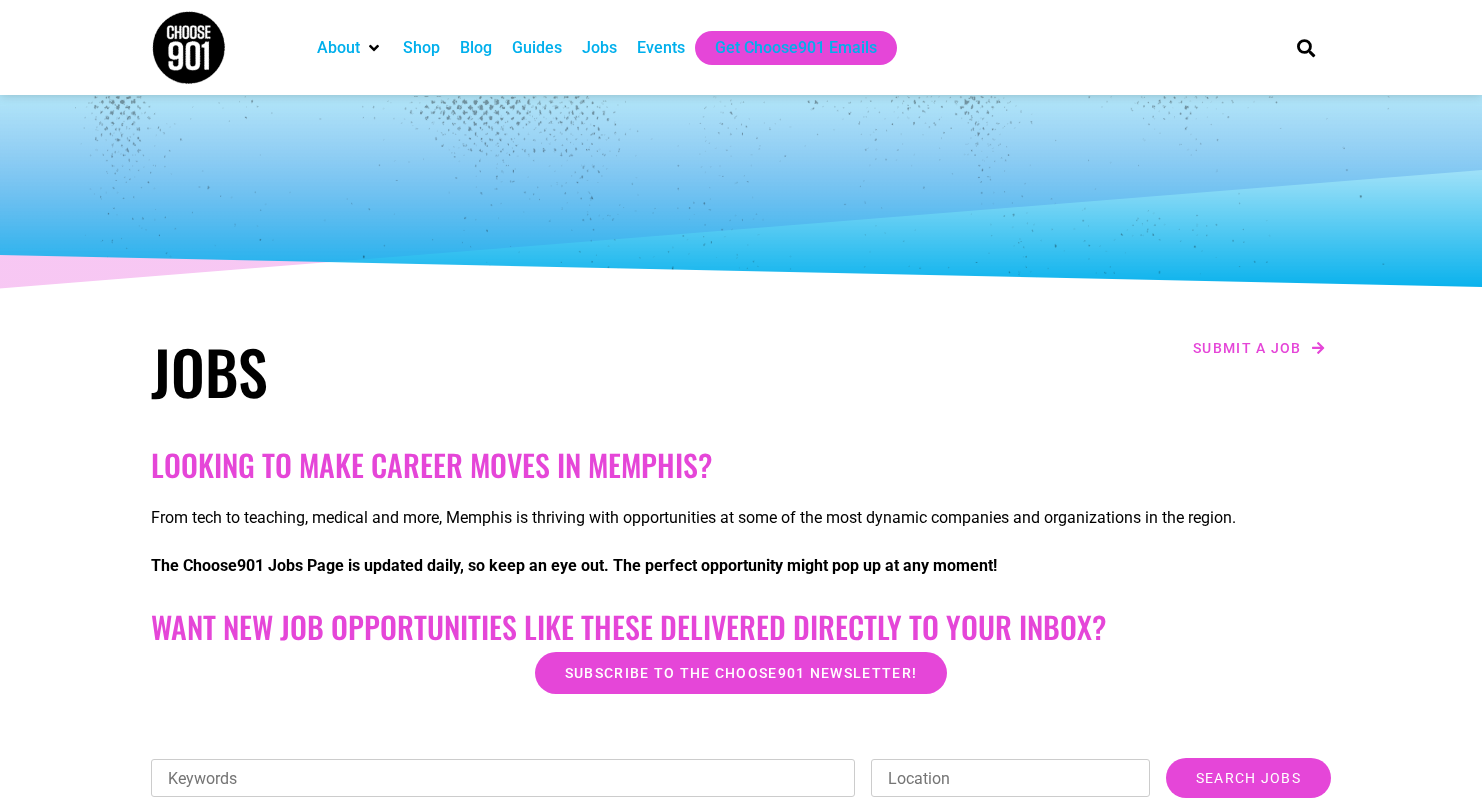 scroll, scrollTop: 0, scrollLeft: 0, axis: both 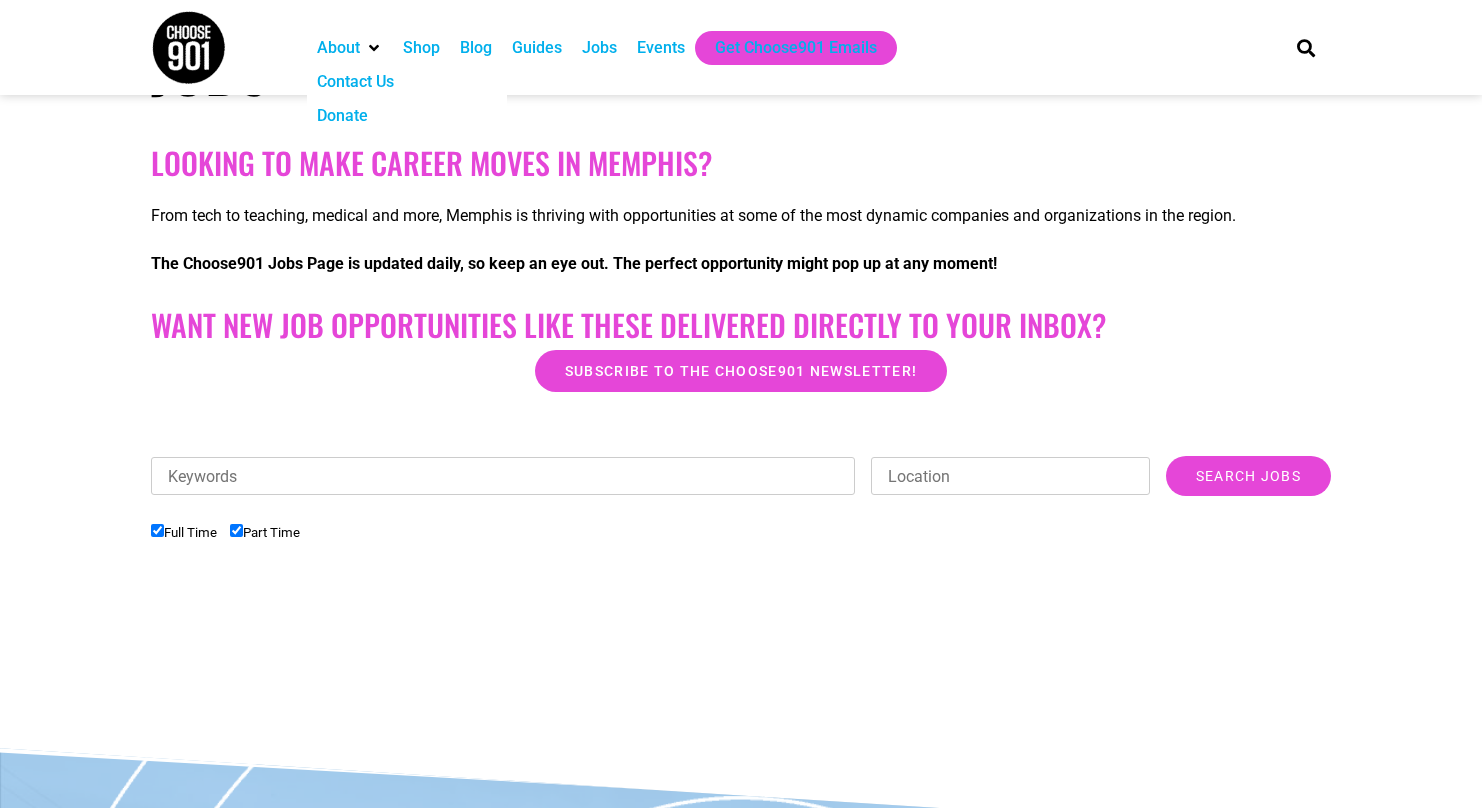click at bounding box center [188, 47] 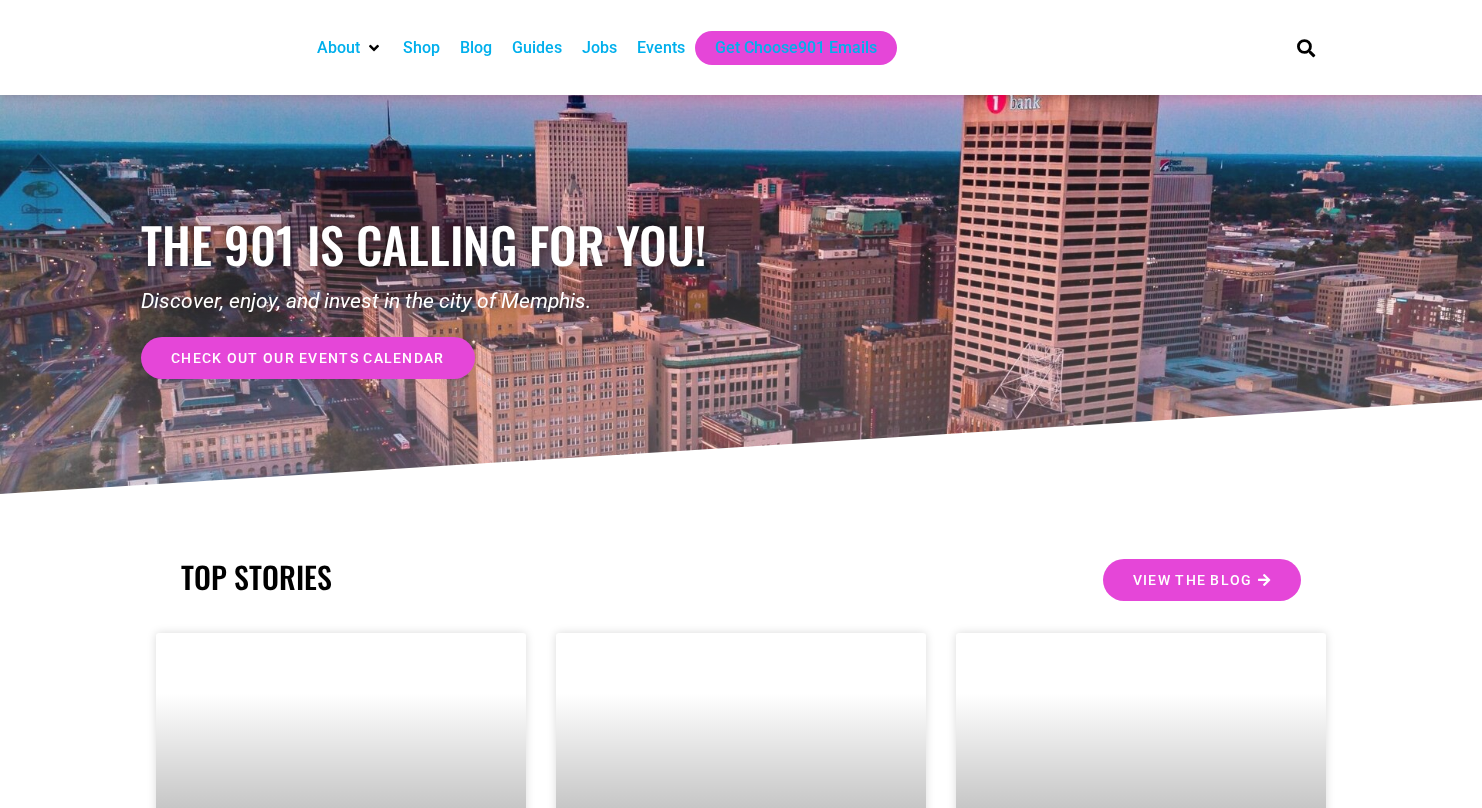 scroll, scrollTop: 0, scrollLeft: 0, axis: both 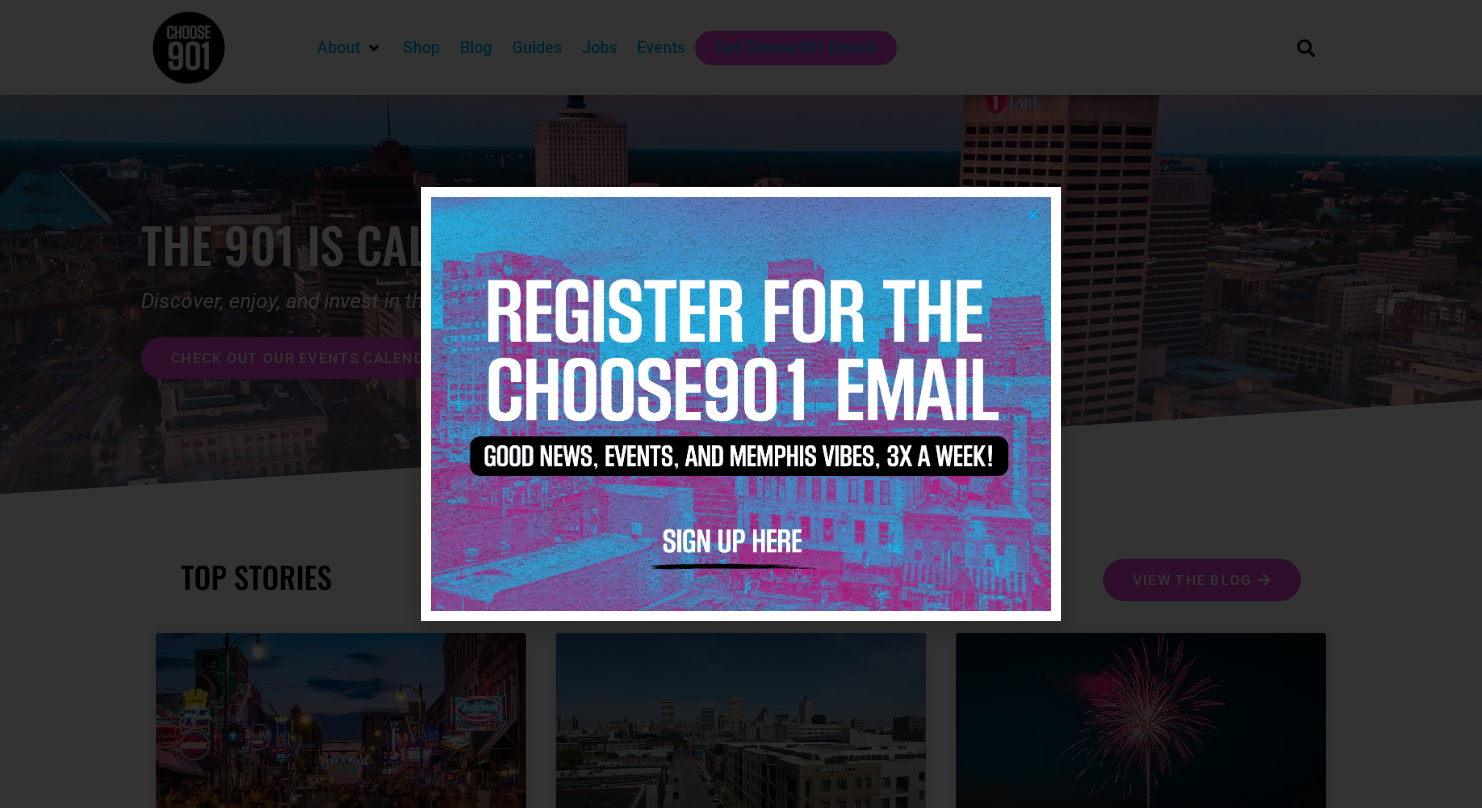 click at bounding box center (741, 404) 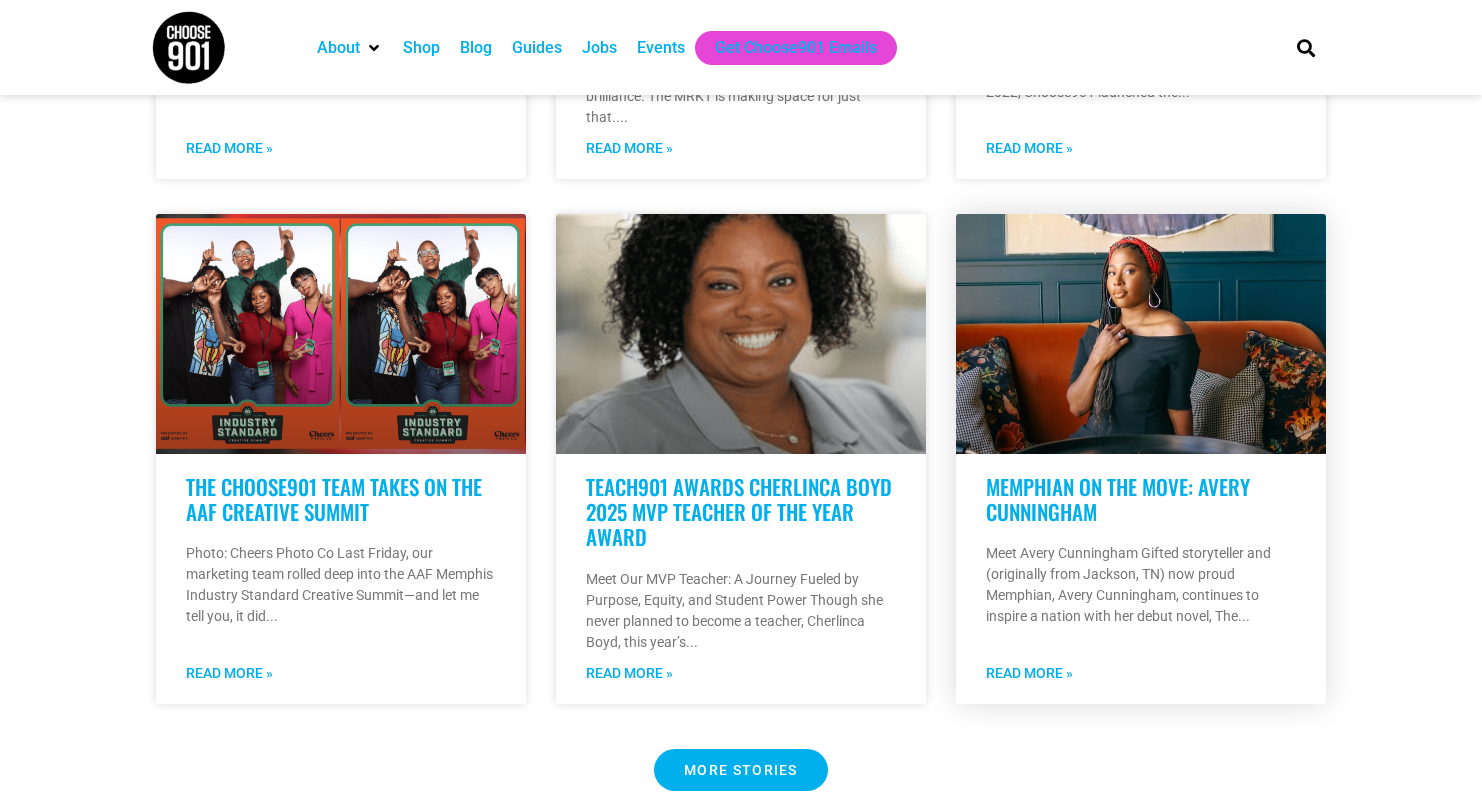 scroll, scrollTop: 1502, scrollLeft: 0, axis: vertical 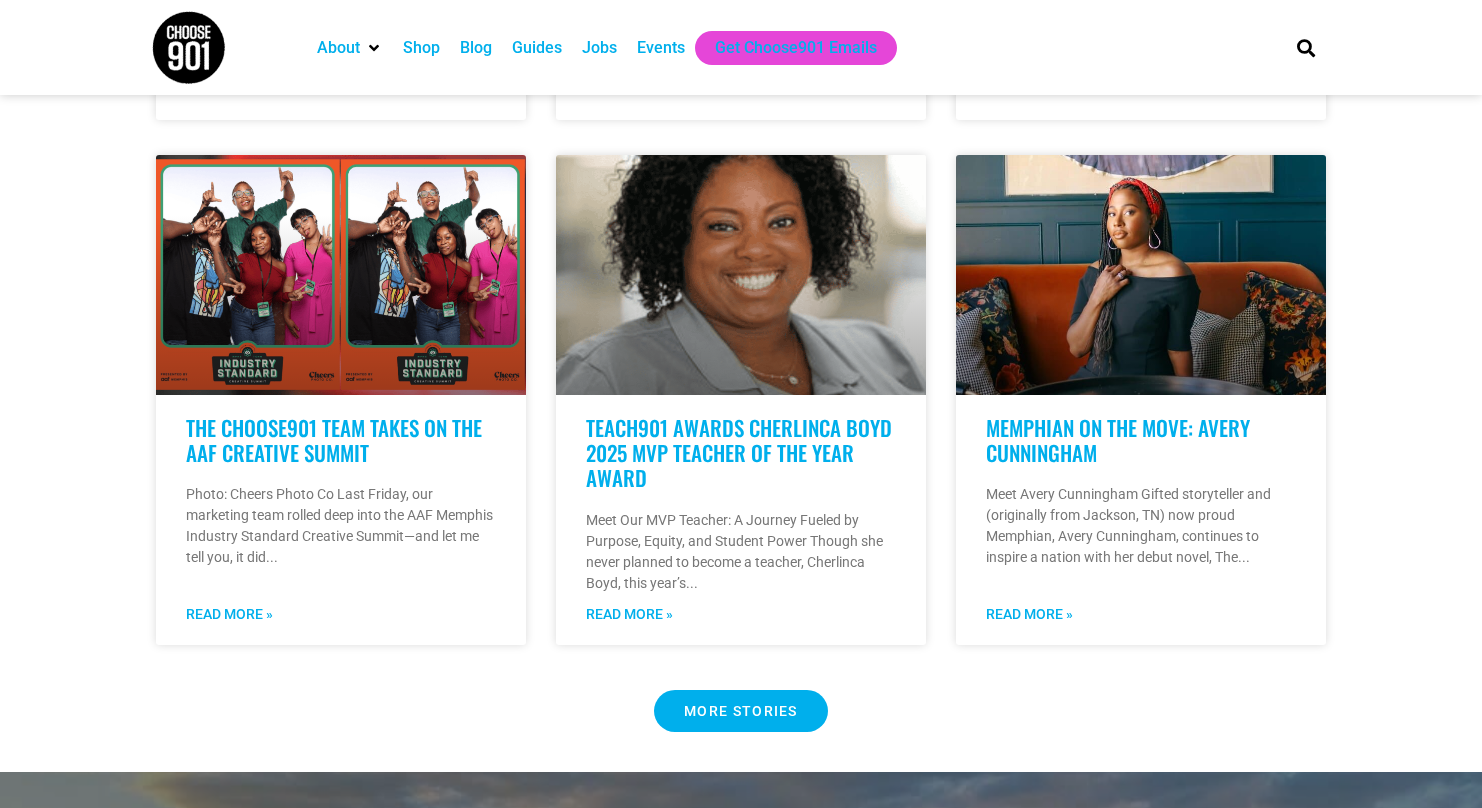 click on "MORE STORIES" at bounding box center [741, 711] 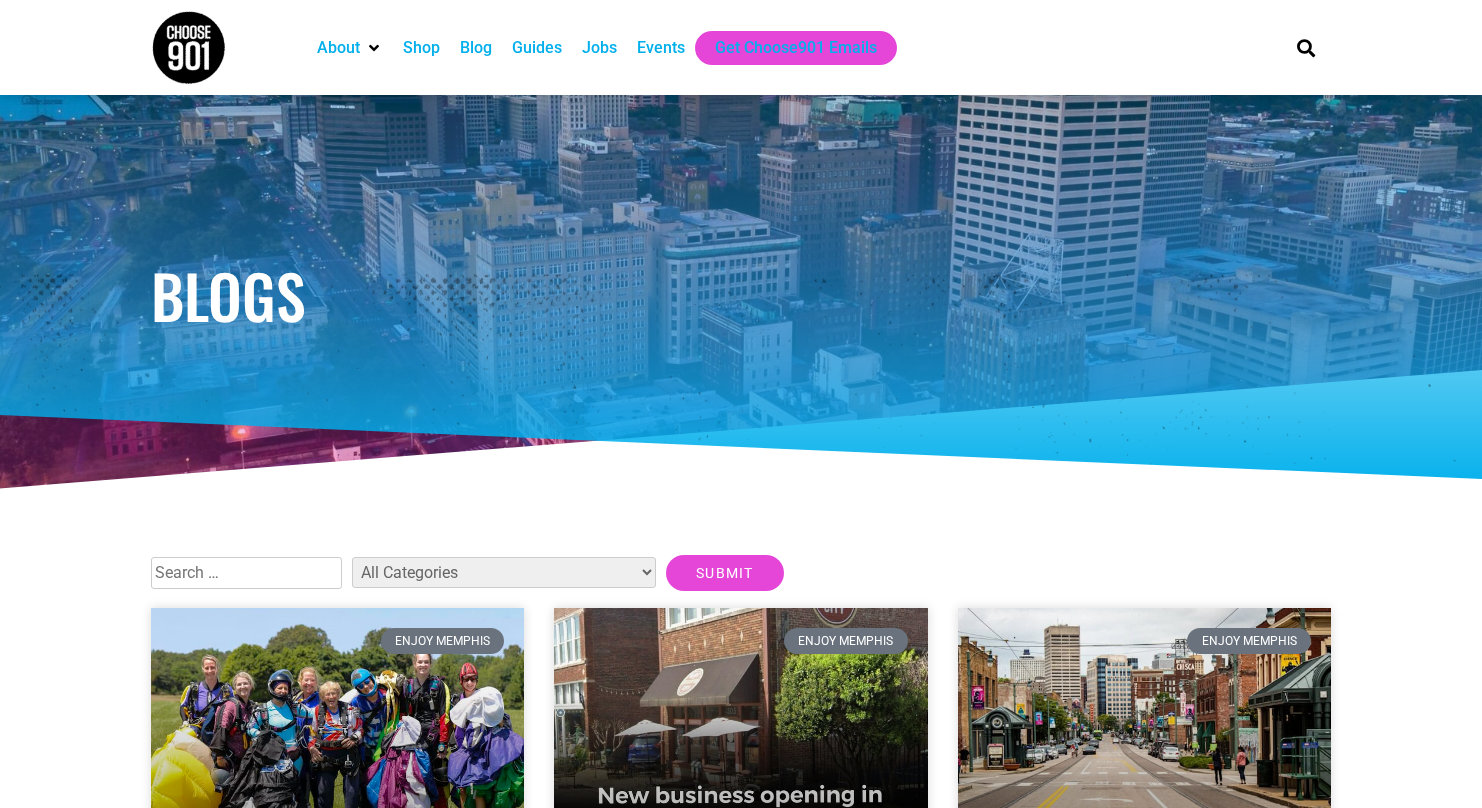 scroll, scrollTop: 0, scrollLeft: 0, axis: both 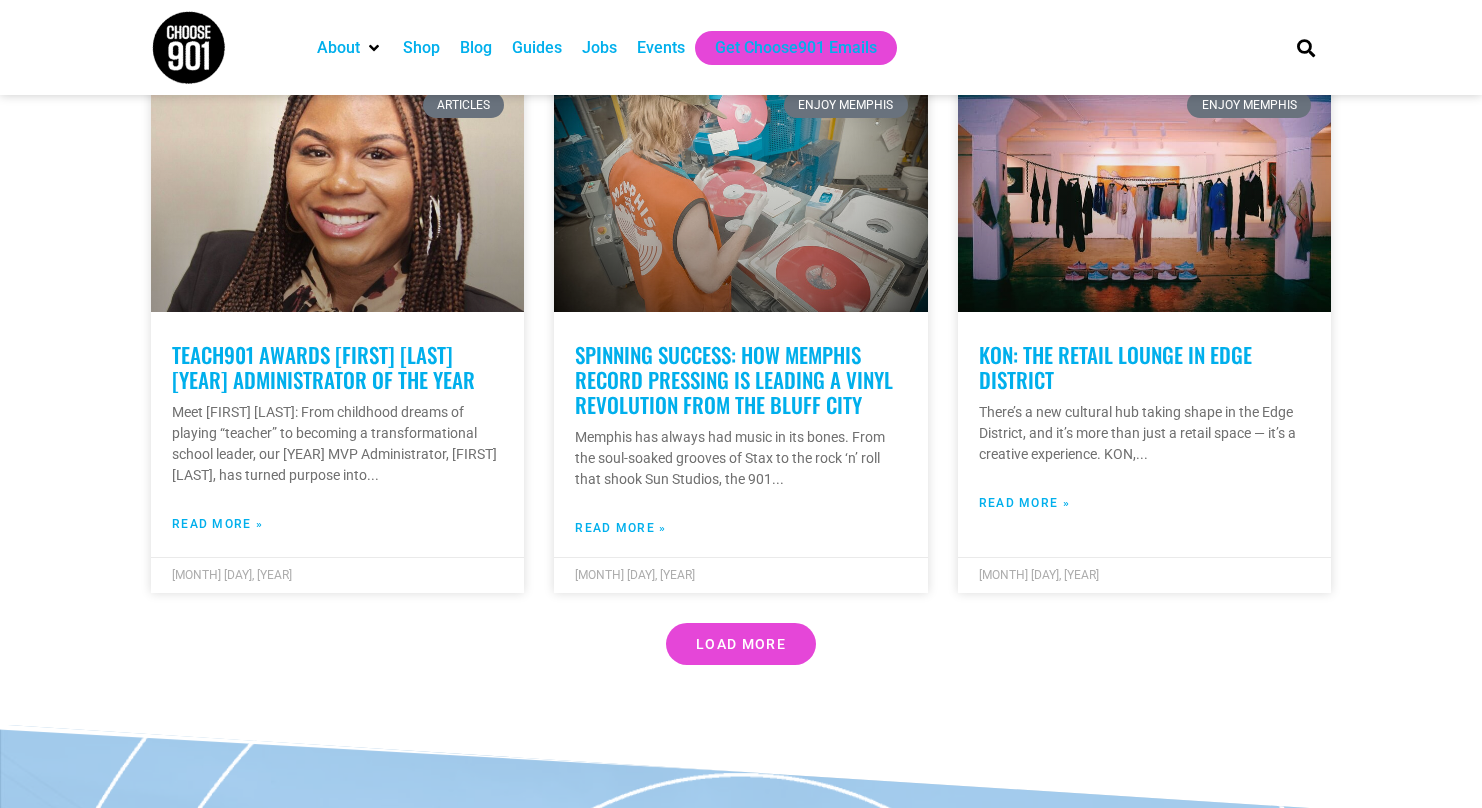 click on "Jobs" at bounding box center [599, 48] 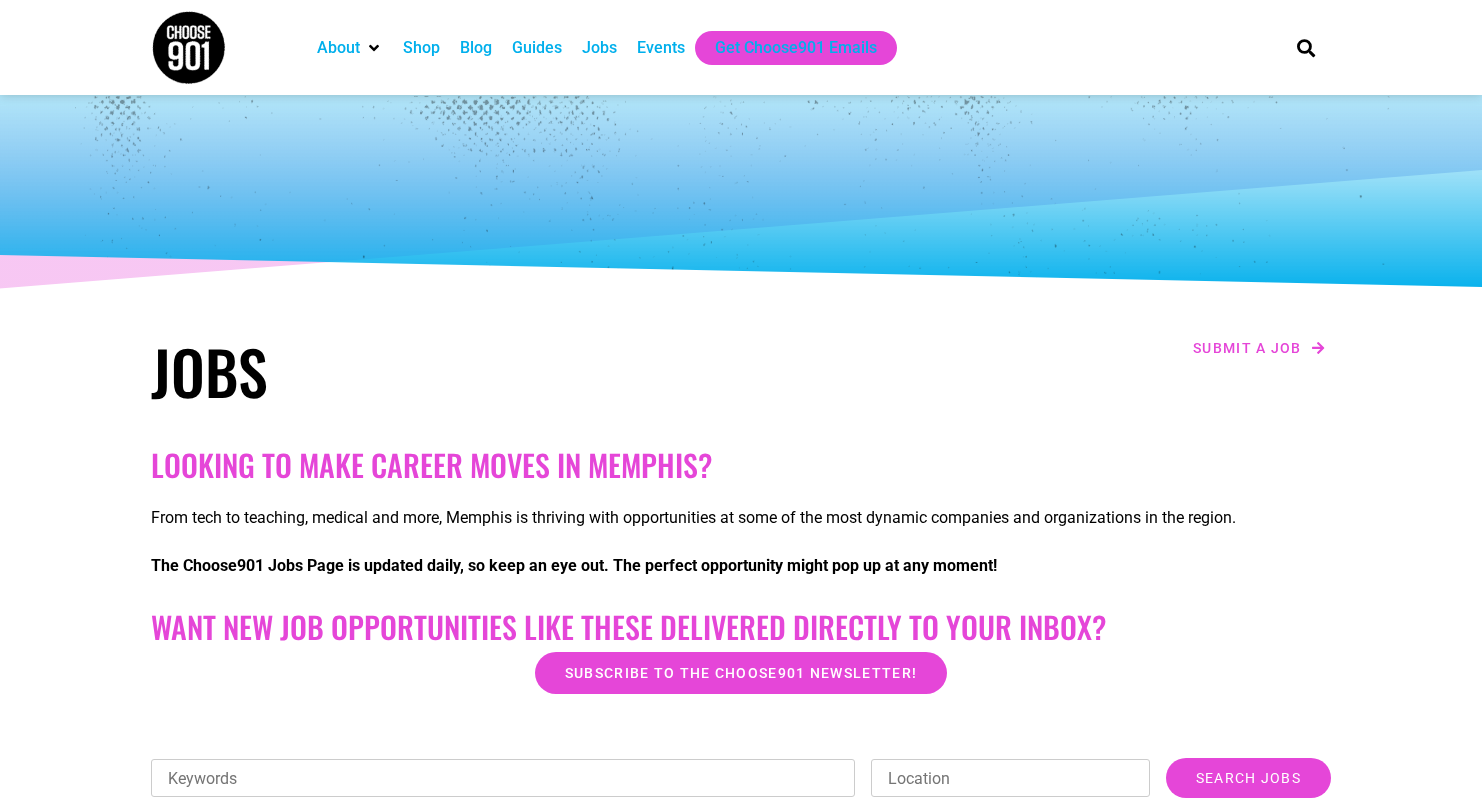 scroll, scrollTop: 0, scrollLeft: 0, axis: both 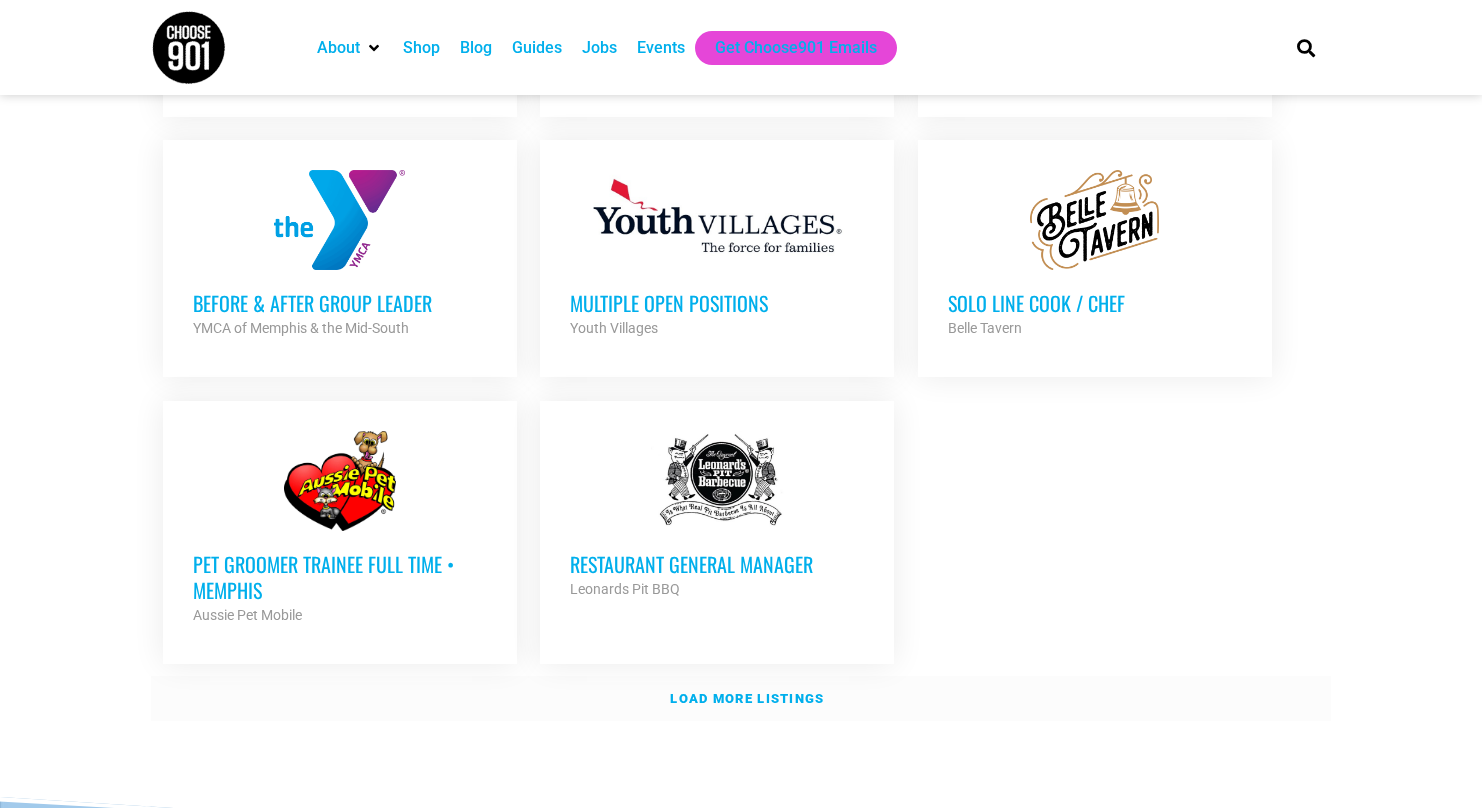 click on "Load more listings" at bounding box center (741, 699) 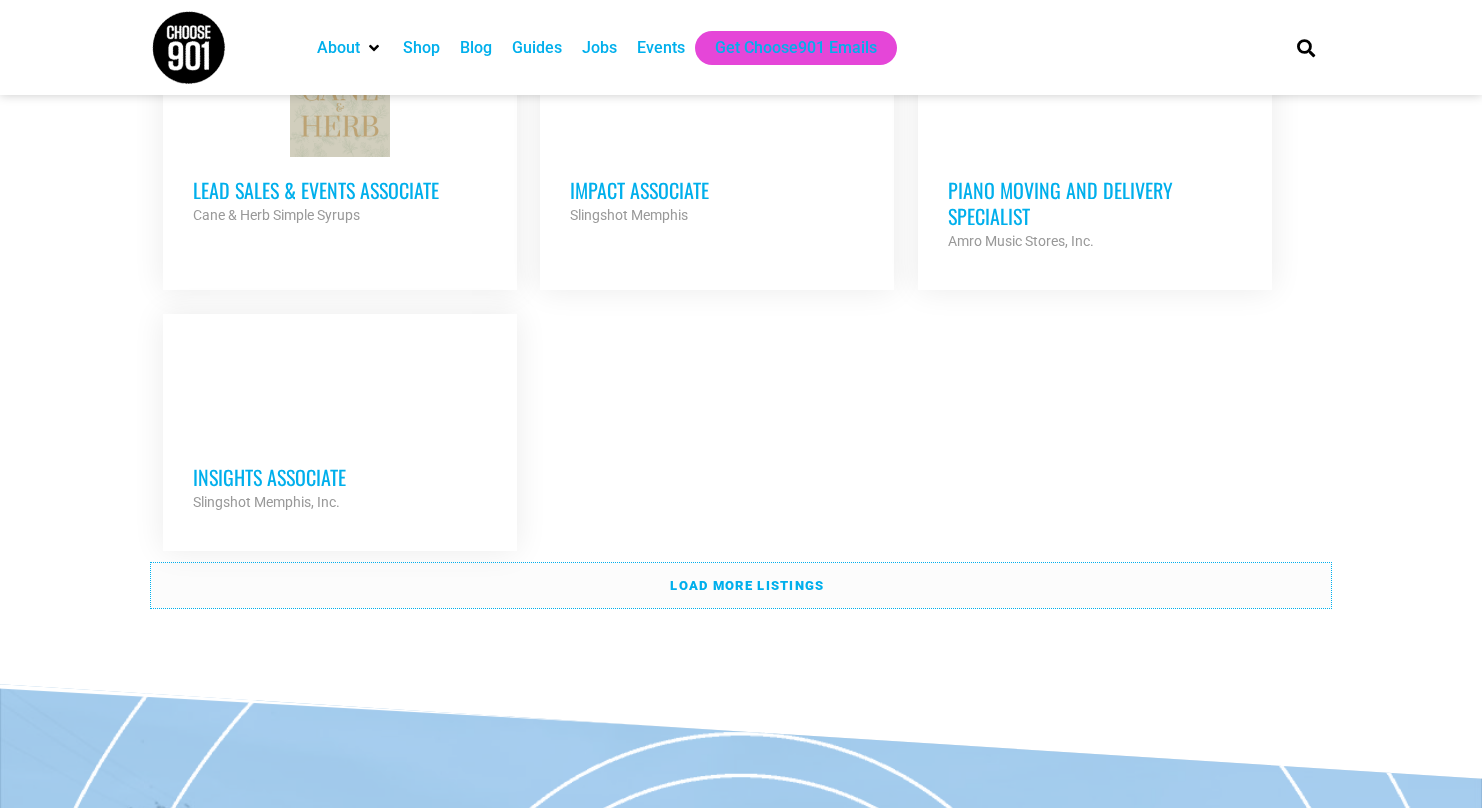 scroll, scrollTop: 4260, scrollLeft: 0, axis: vertical 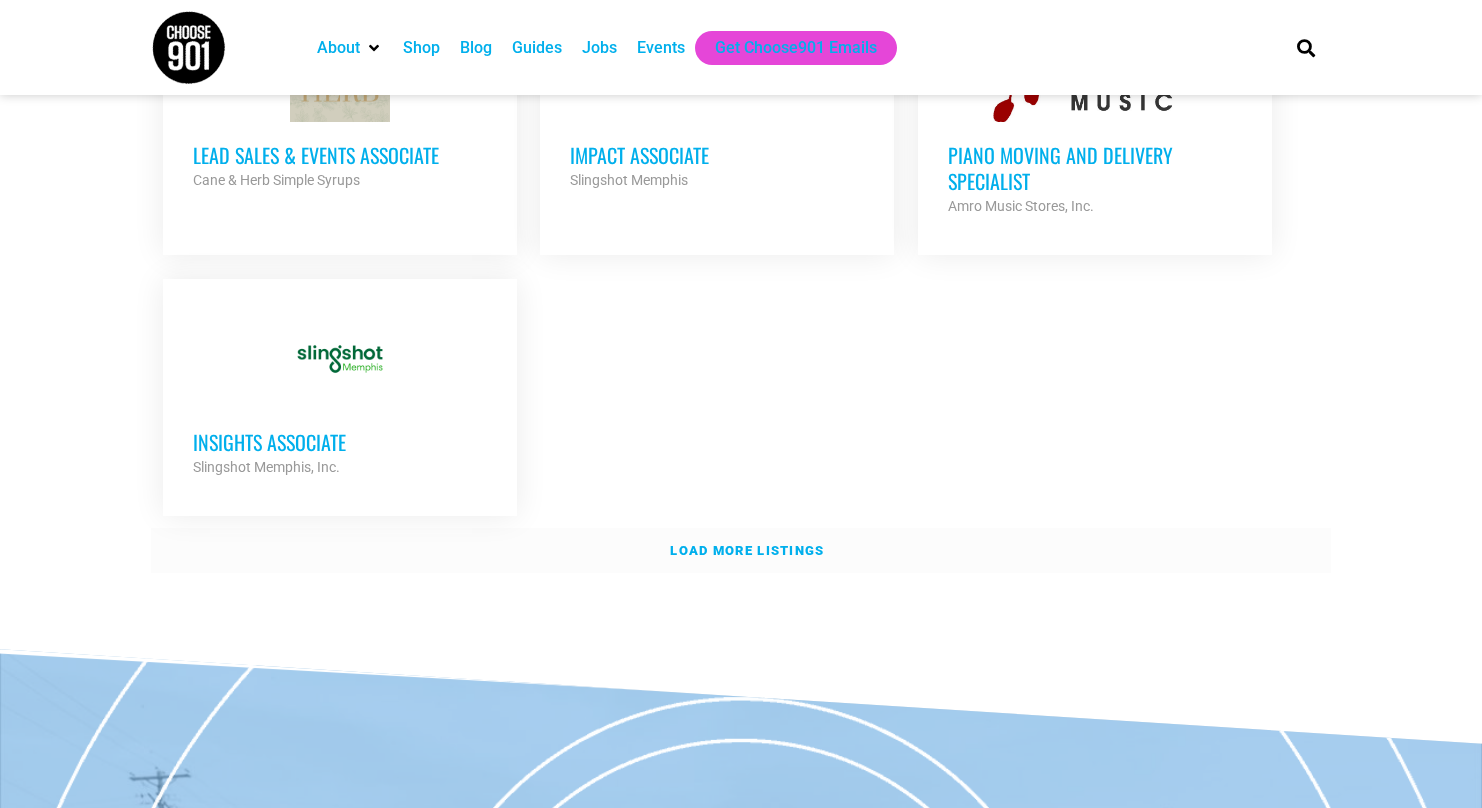 click on "Load more listings" at bounding box center [741, 551] 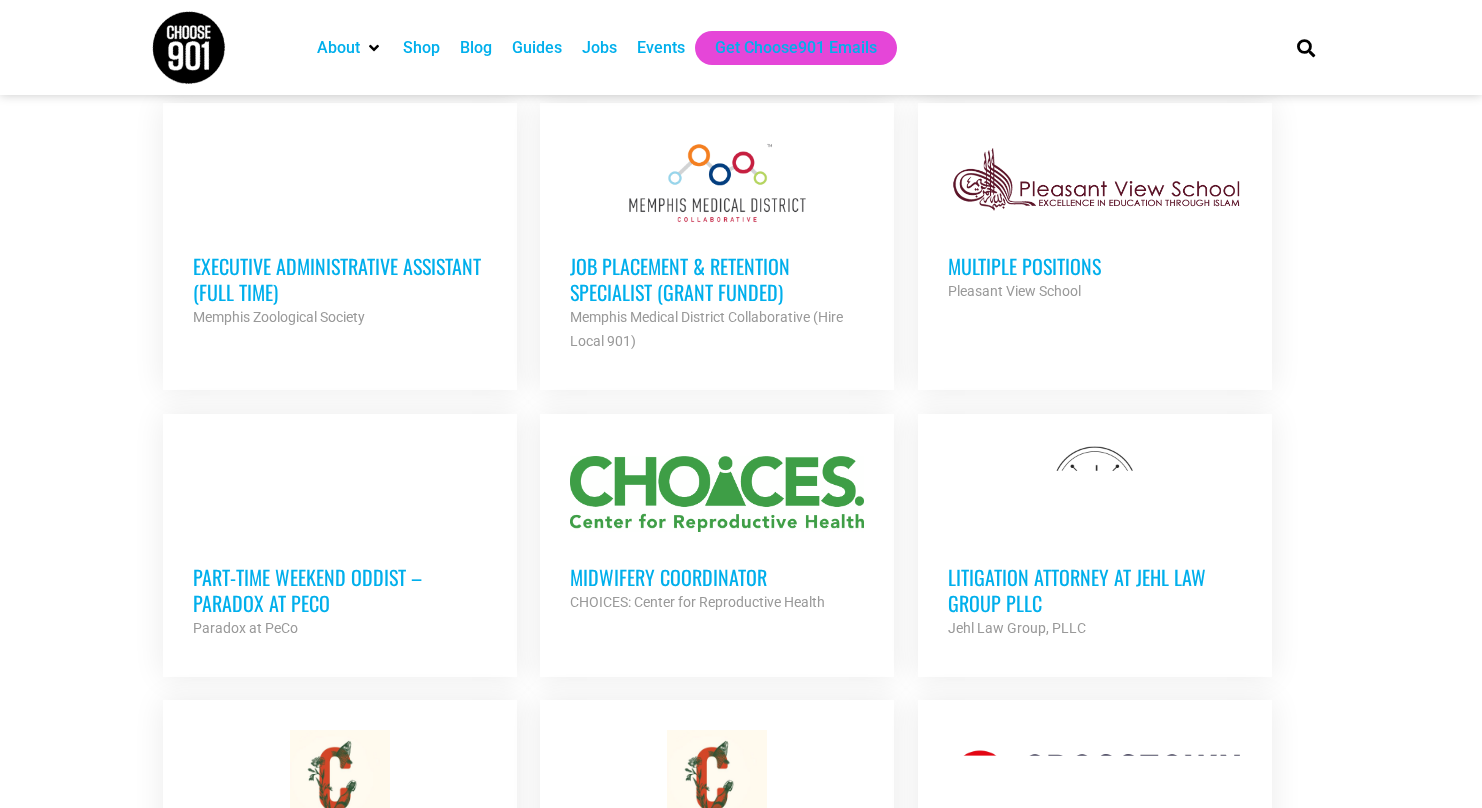 scroll, scrollTop: 4992, scrollLeft: 0, axis: vertical 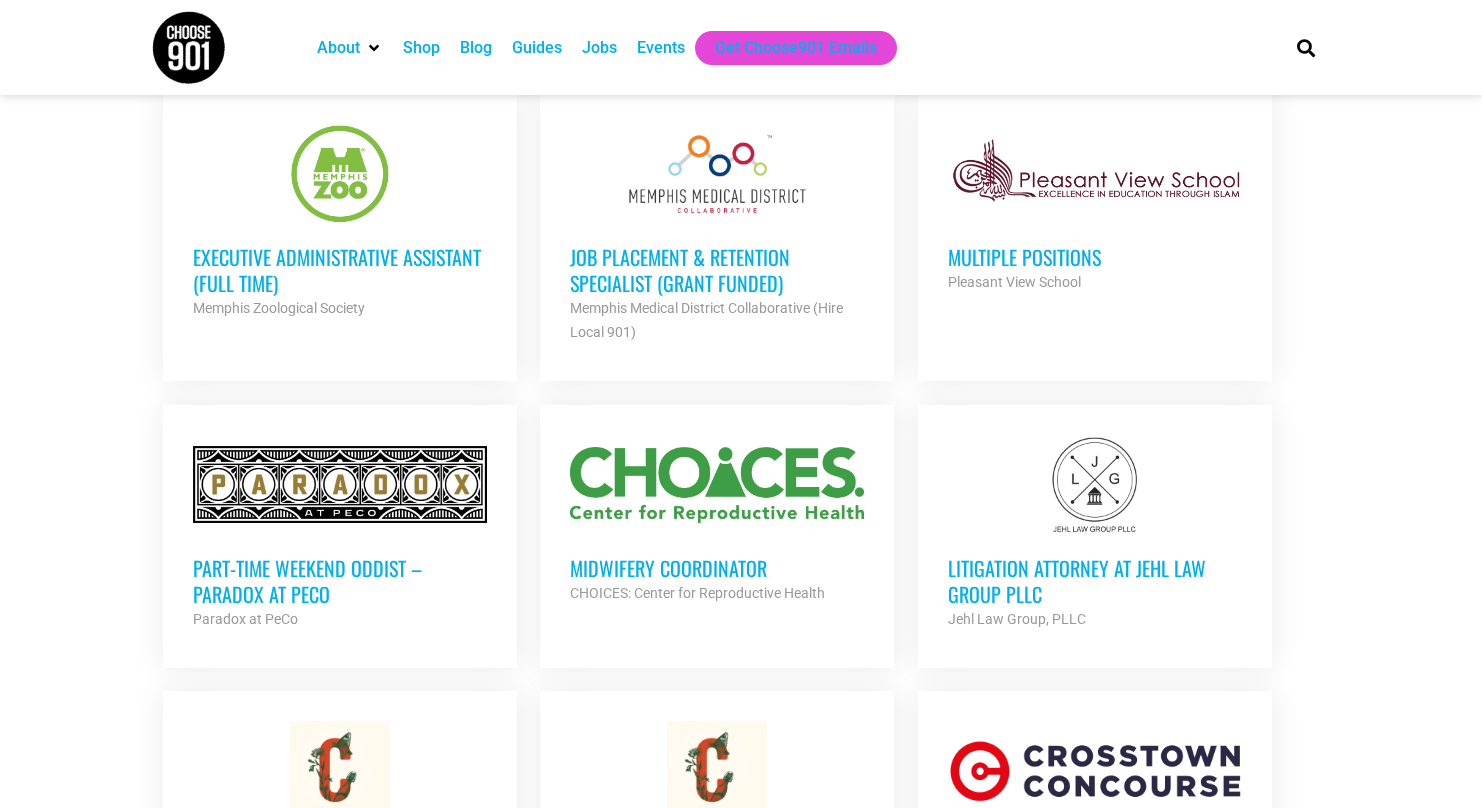 click on "Part-Time Weekend Oddist – Paradox at PeCo
Paradox at PeCo
Partner Org
Part Time" at bounding box center (340, 533) 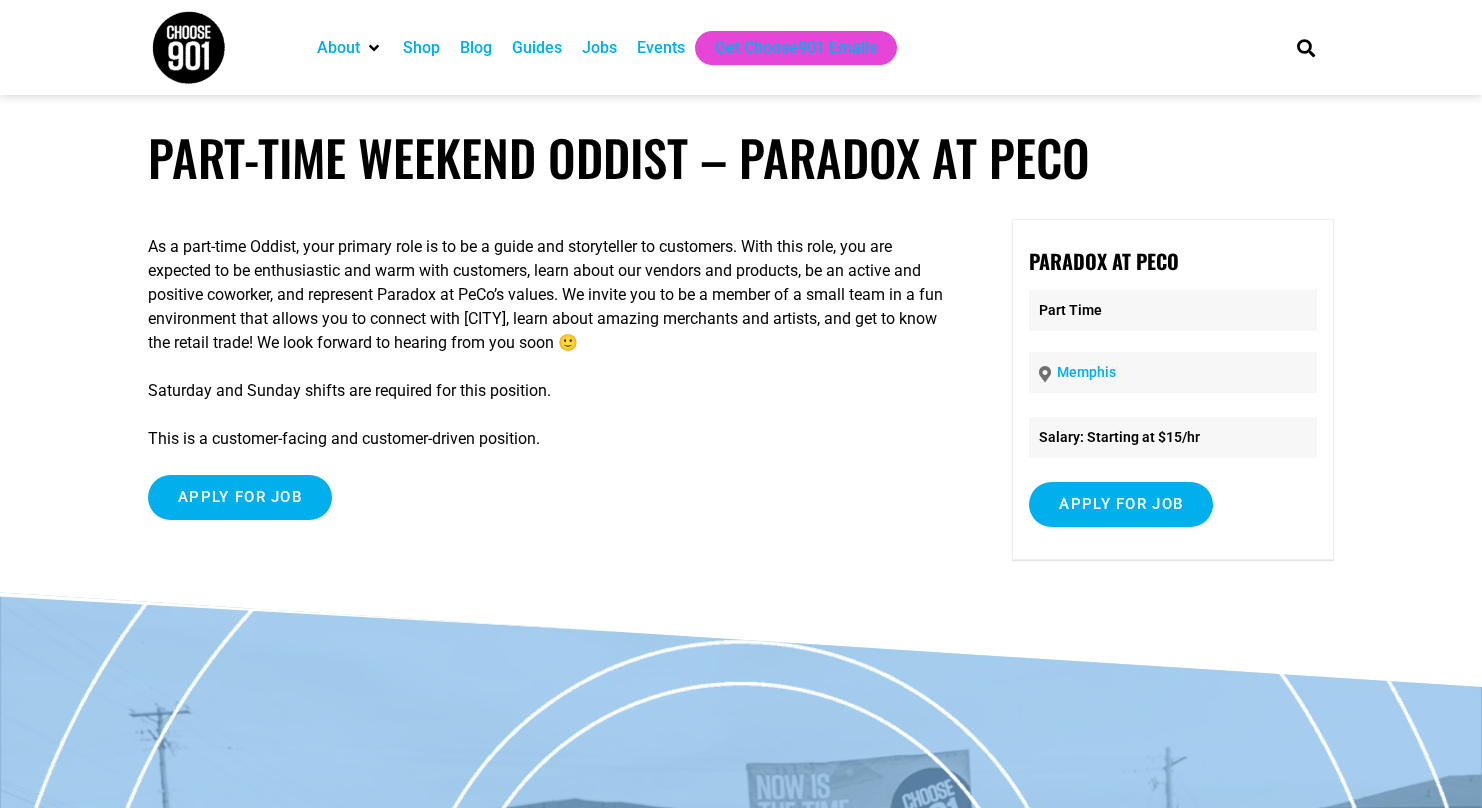 scroll, scrollTop: 0, scrollLeft: 0, axis: both 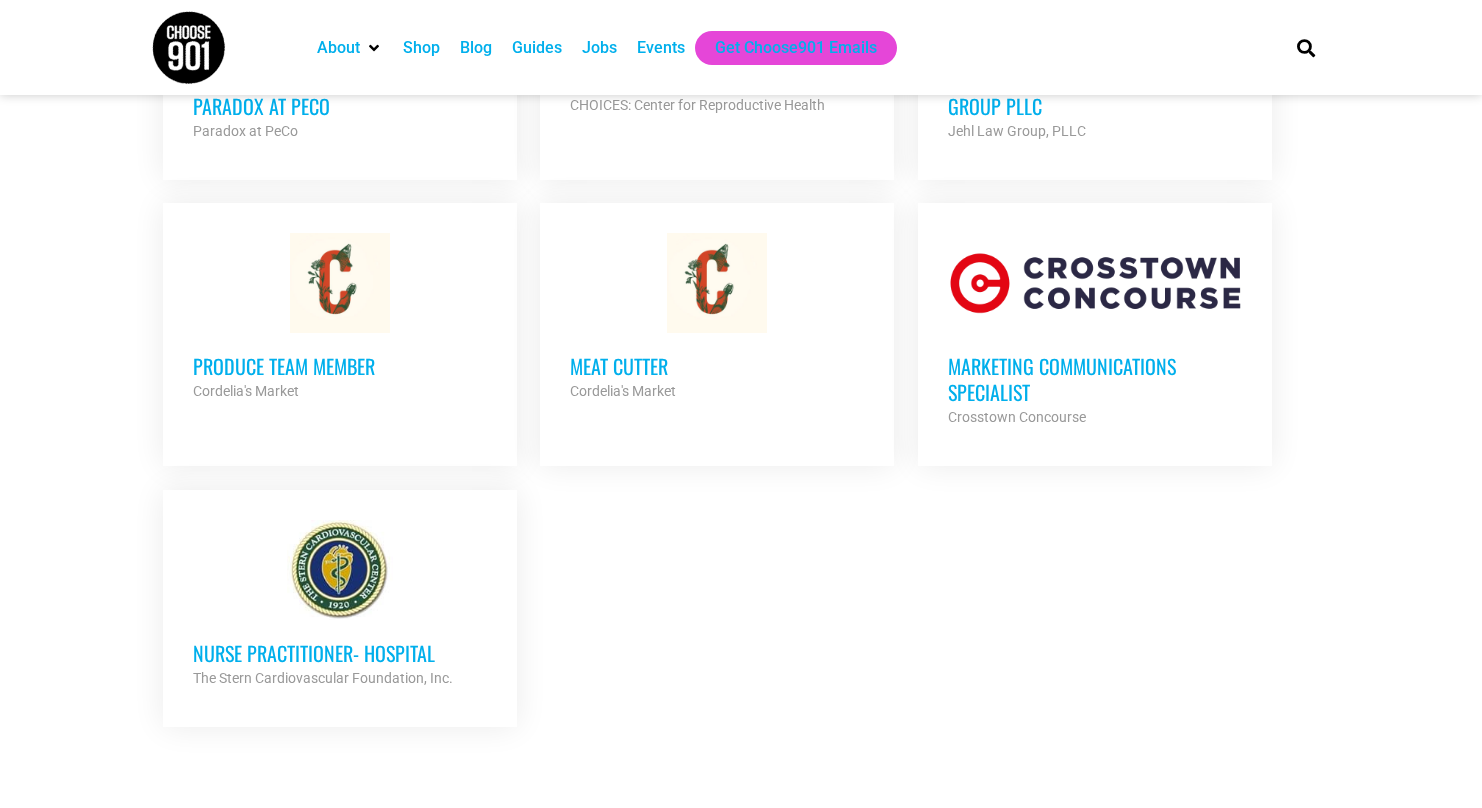 click on "Marketing Communications Specialist" at bounding box center (1095, 379) 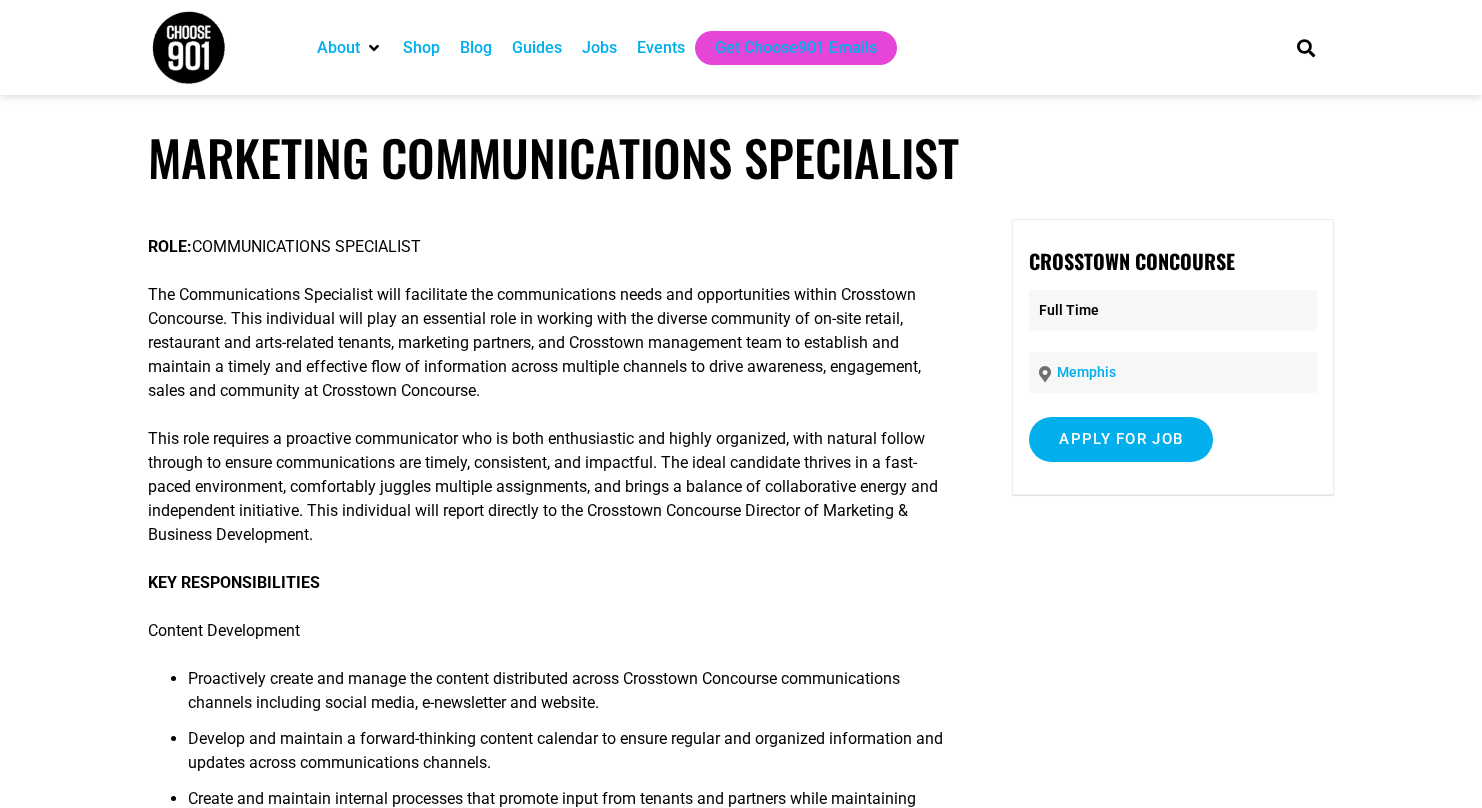 scroll, scrollTop: 0, scrollLeft: 0, axis: both 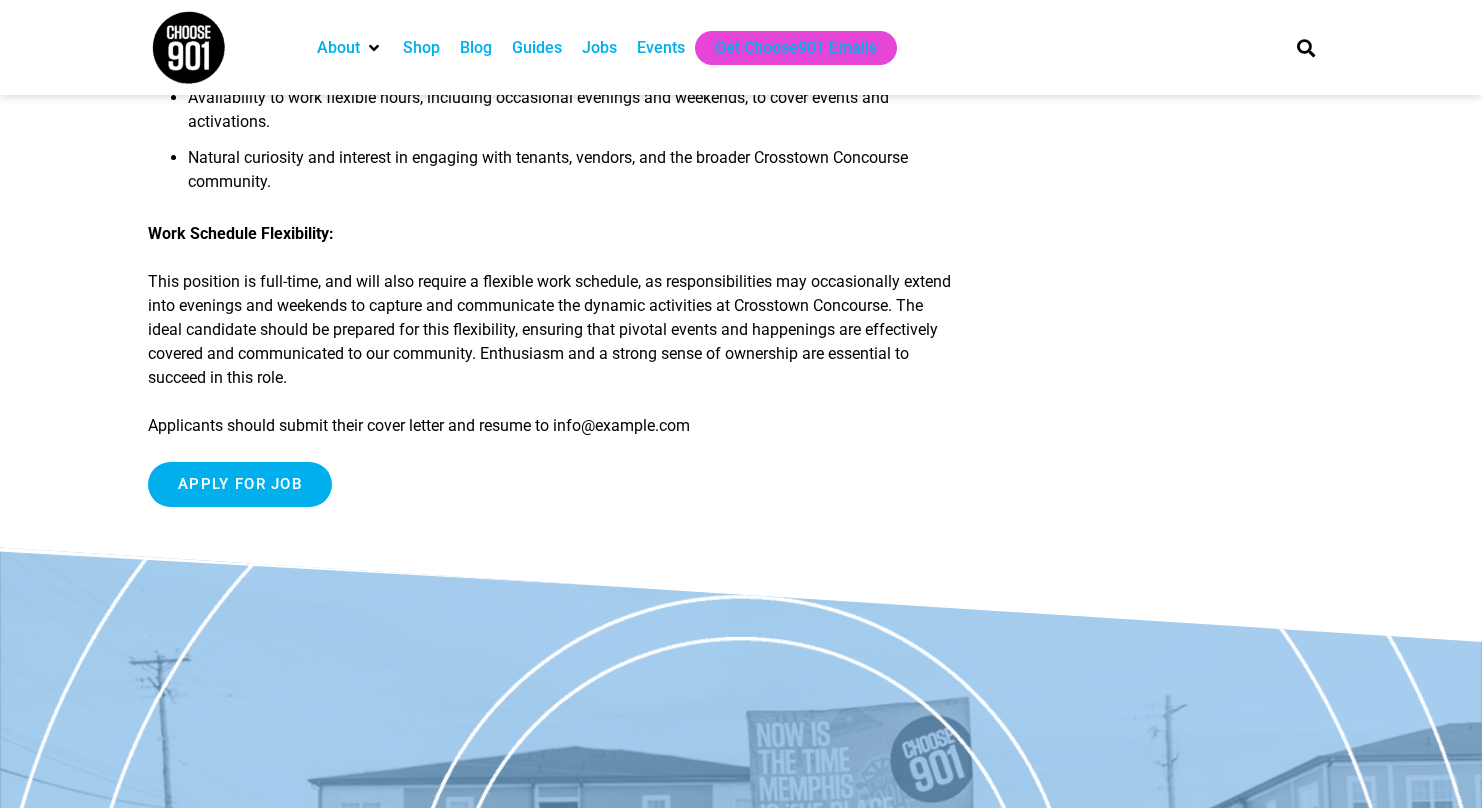 click on "Applicants should submit their cover letter and resume to info@example.com" at bounding box center [550, 426] 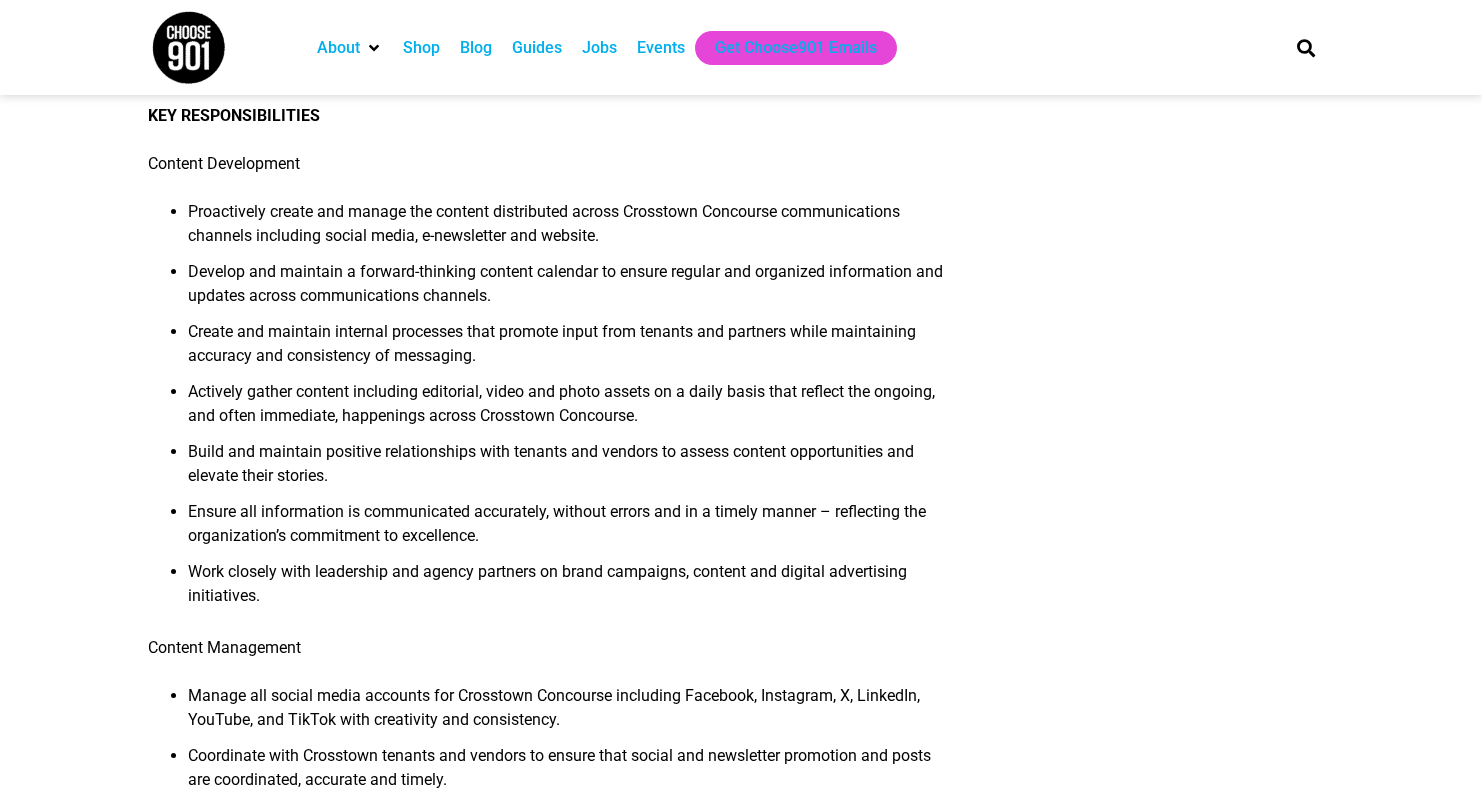 scroll, scrollTop: 0, scrollLeft: 0, axis: both 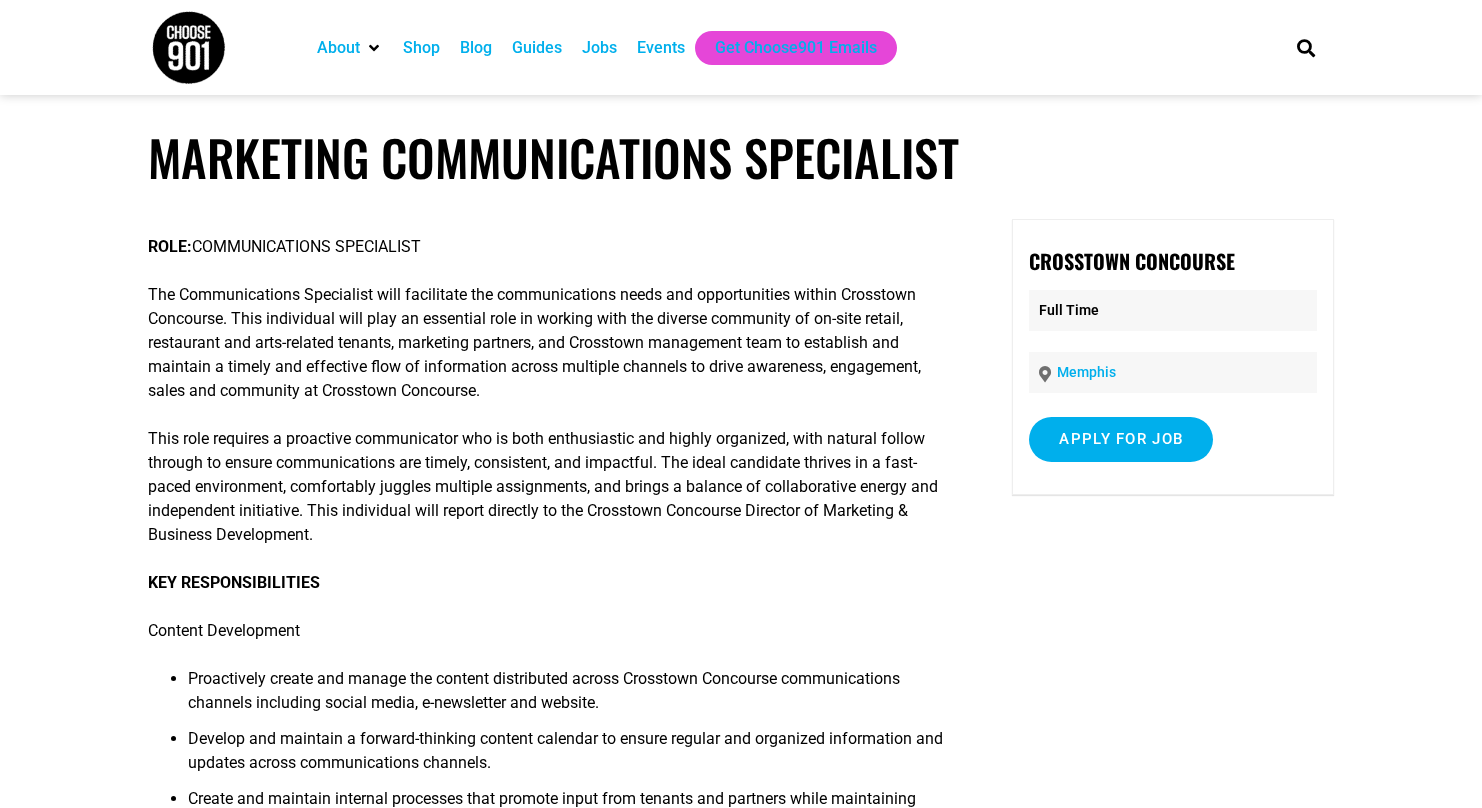 click on "Marketing Communications Specialist
ROLE:  COMMUNICATIONS SPECIALIST
The Communications Specialist will facilitate the communications needs and opportunities within Crosstown Concourse. This individual will play an essential role in working with the diverse community of on-site retail, restaurant and arts-related tenants, marketing partners, and Crosstown management team to establish and maintain a timely and effective flow of information across multiple channels to drive awareness, engagement, sales and community at Crosstown Concourse.
KEY RESPONSIBILITIES
Content Development
Proactively create and manage the content distributed across Crosstown Concourse communications channels including social media, e-newsletter and website.
Develop and maintain a forward-thinking content calendar to ensure regular and organized information and updates across communications channels.
Content Management
REQUIREMENTS:" at bounding box center (741, 1286) 